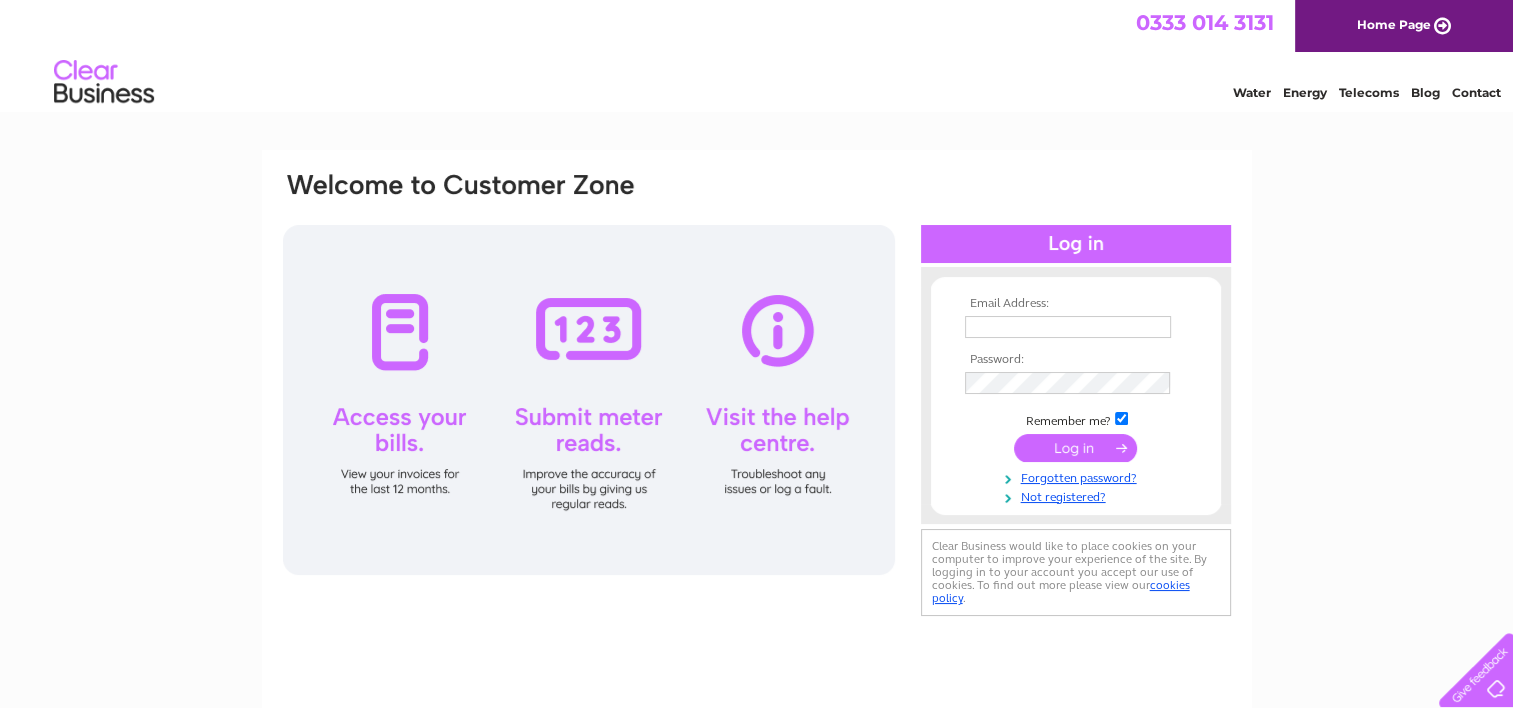 scroll, scrollTop: 0, scrollLeft: 0, axis: both 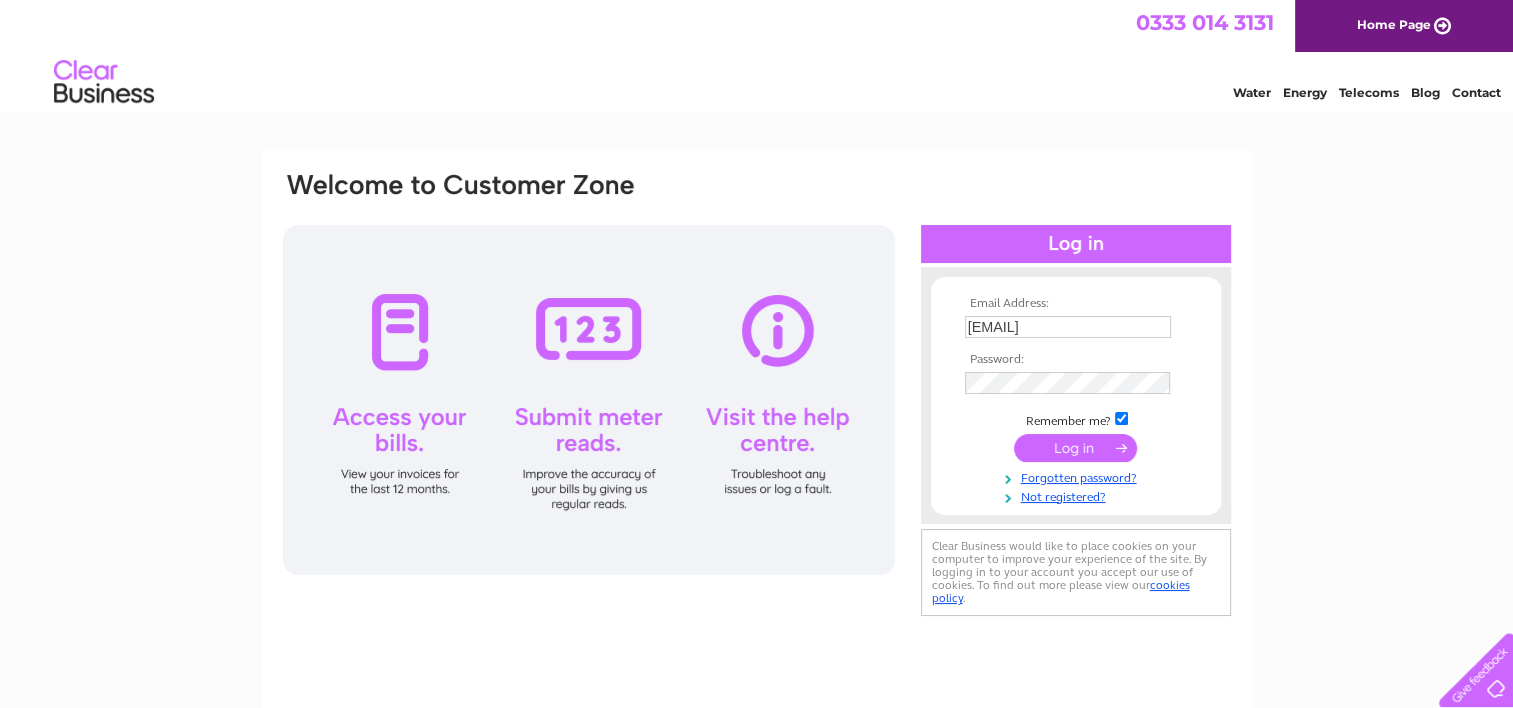 click at bounding box center (1075, 448) 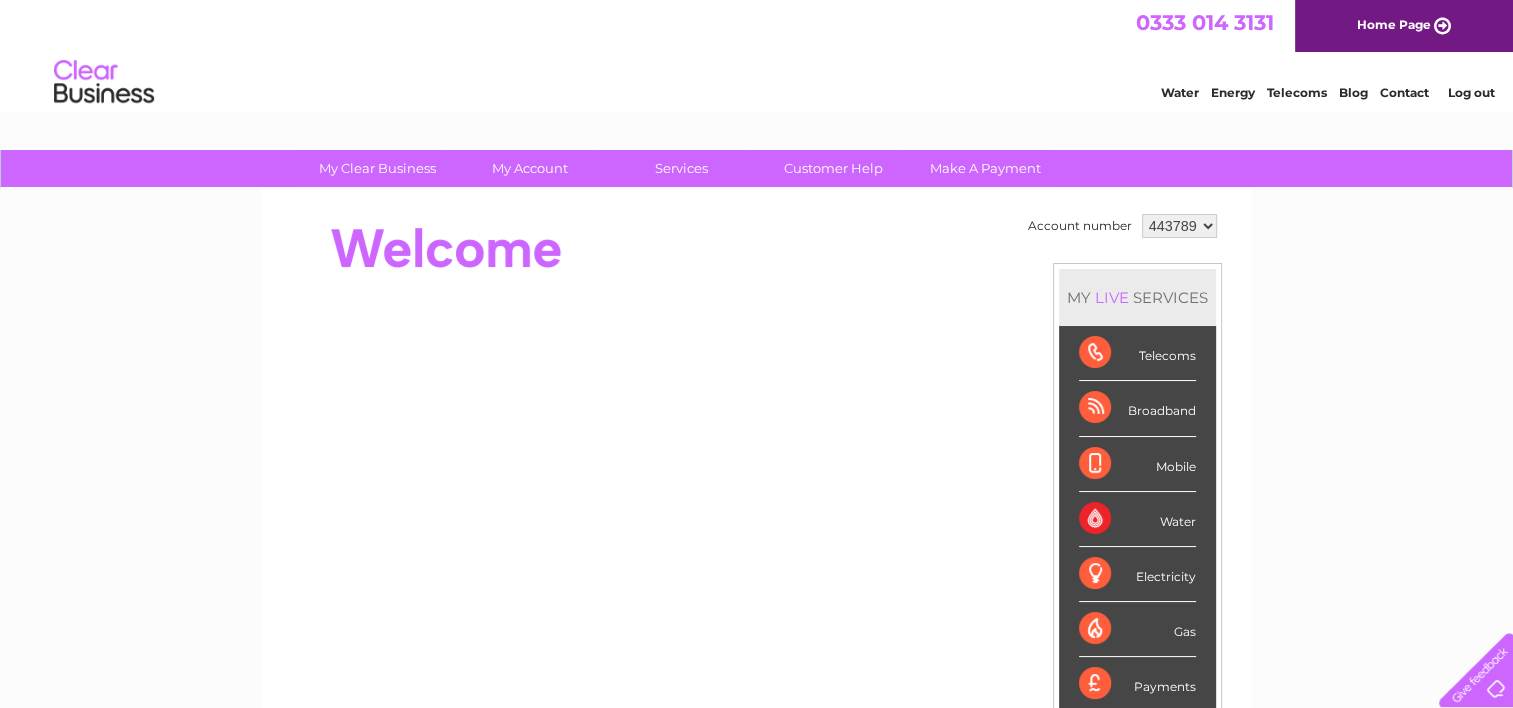 scroll, scrollTop: 0, scrollLeft: 0, axis: both 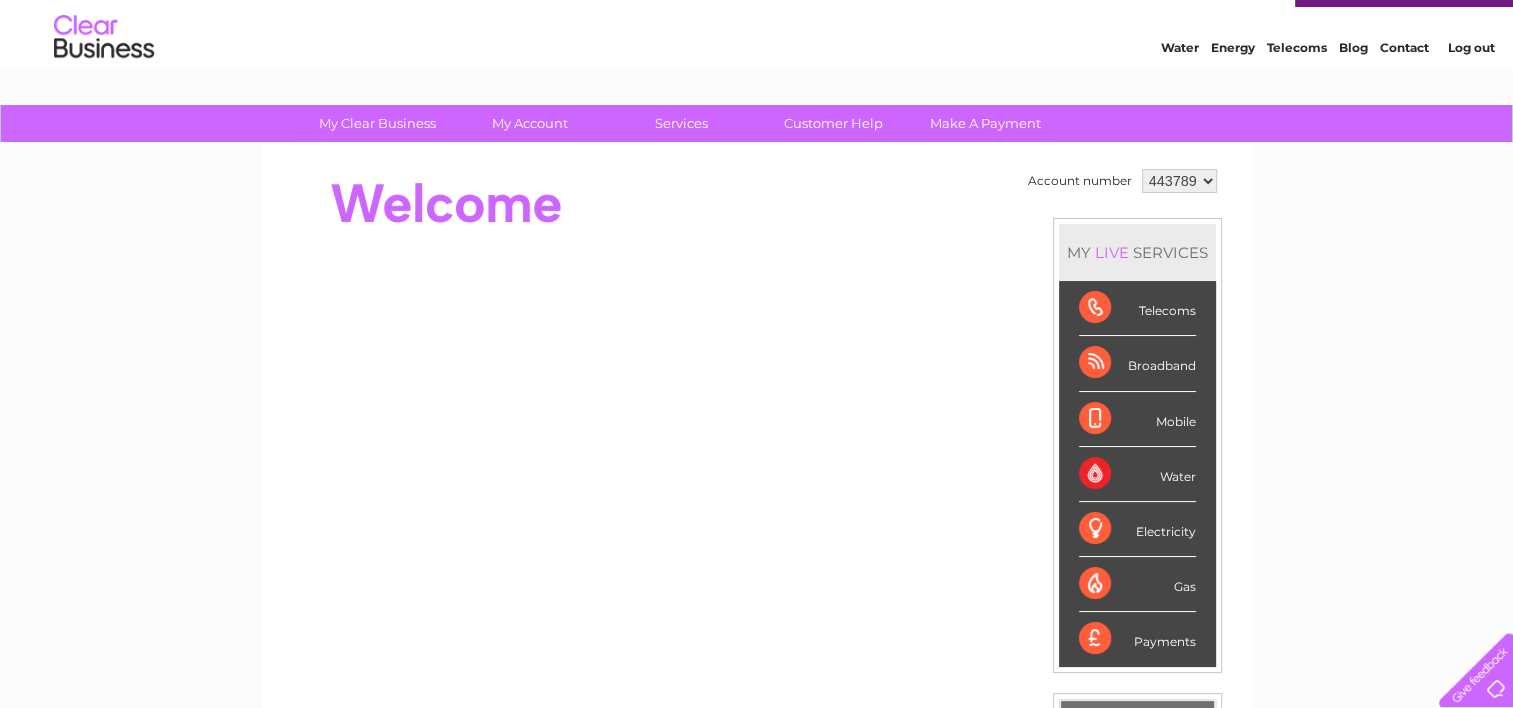 click on "Payments" at bounding box center [1137, 639] 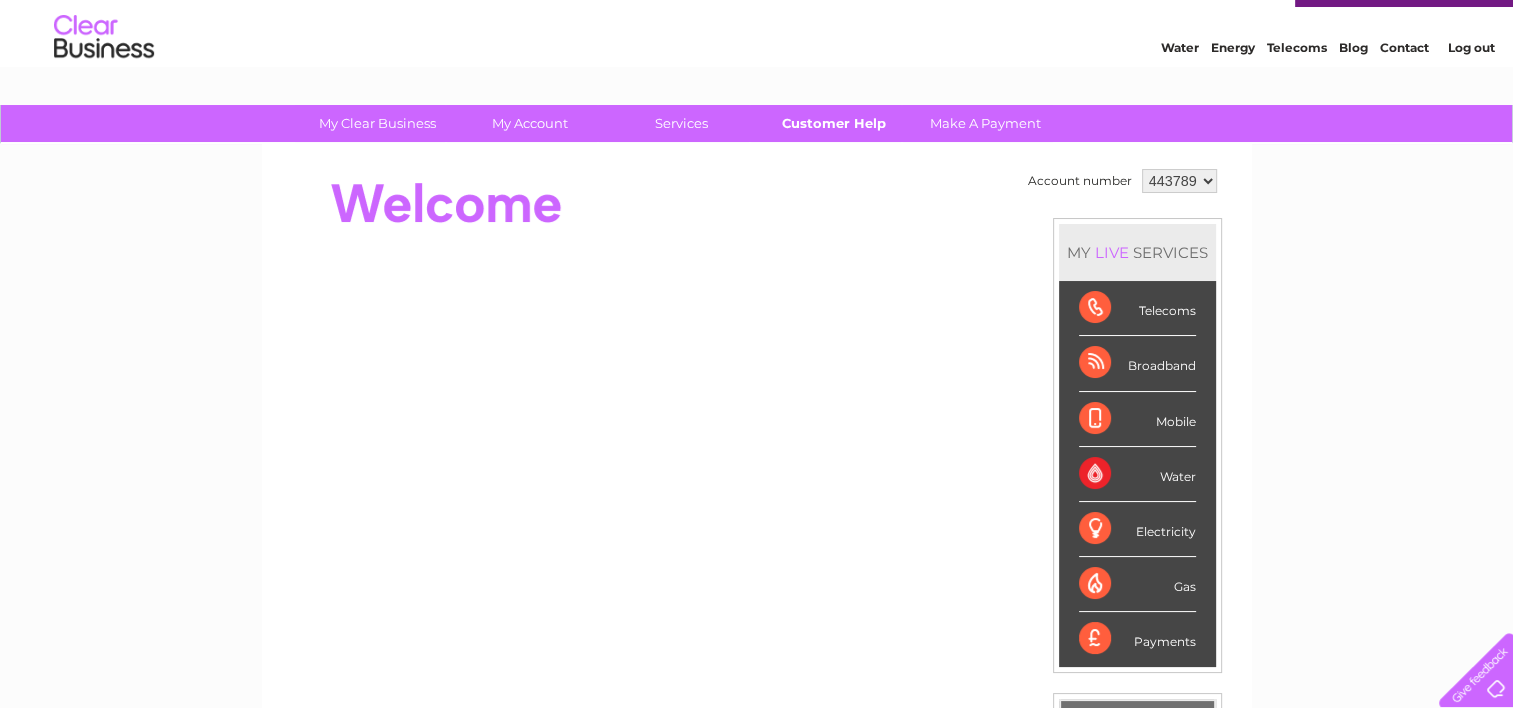 click on "Customer Help" at bounding box center (833, 123) 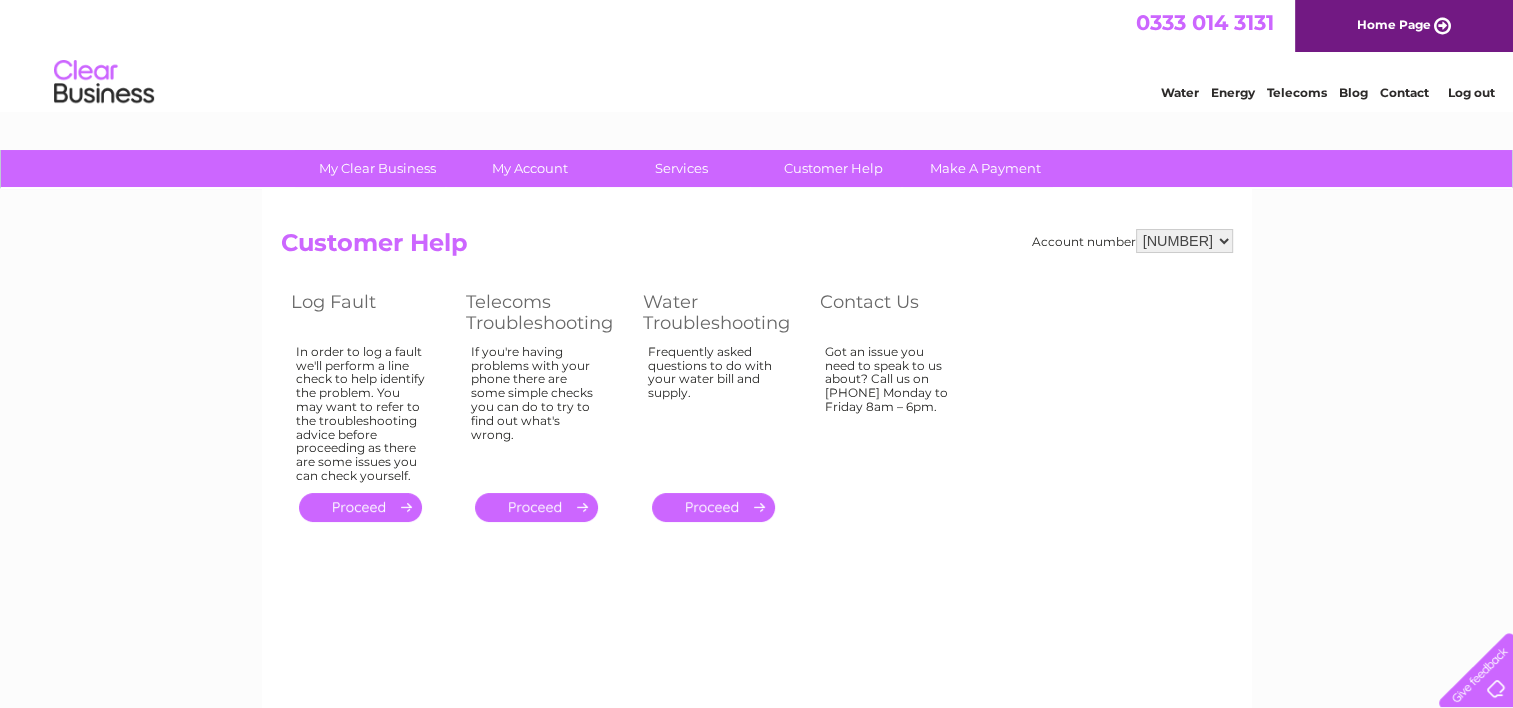 scroll, scrollTop: 0, scrollLeft: 0, axis: both 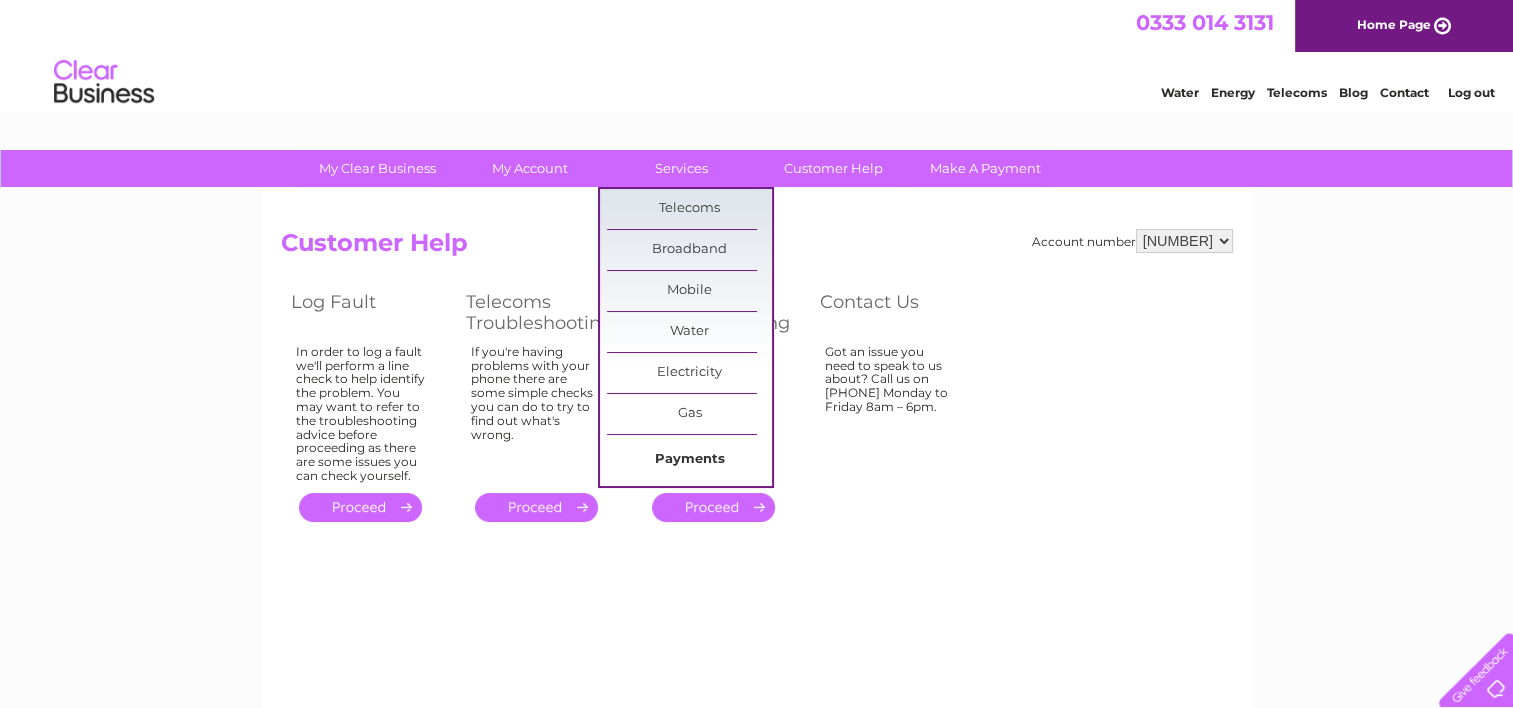 click on "Payments" at bounding box center [689, 460] 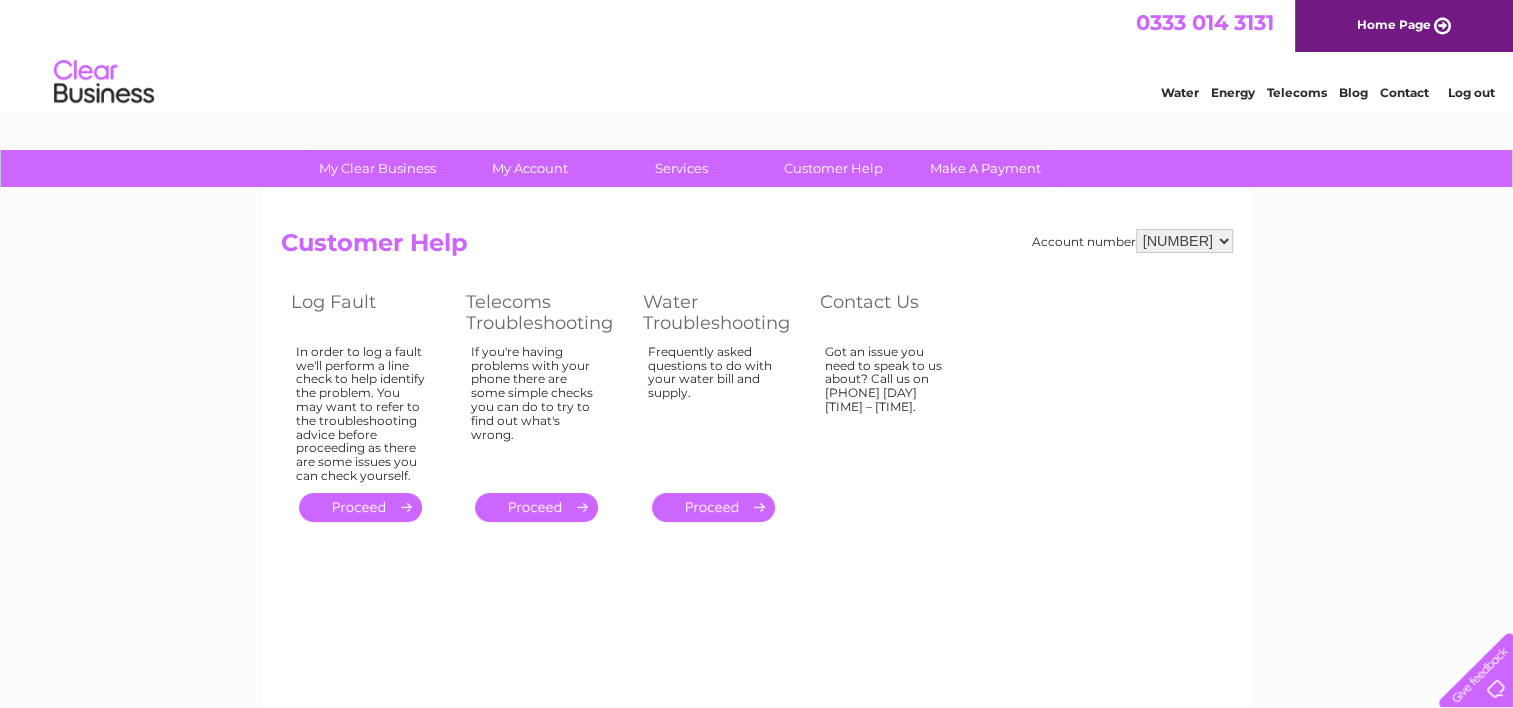 scroll, scrollTop: 0, scrollLeft: 0, axis: both 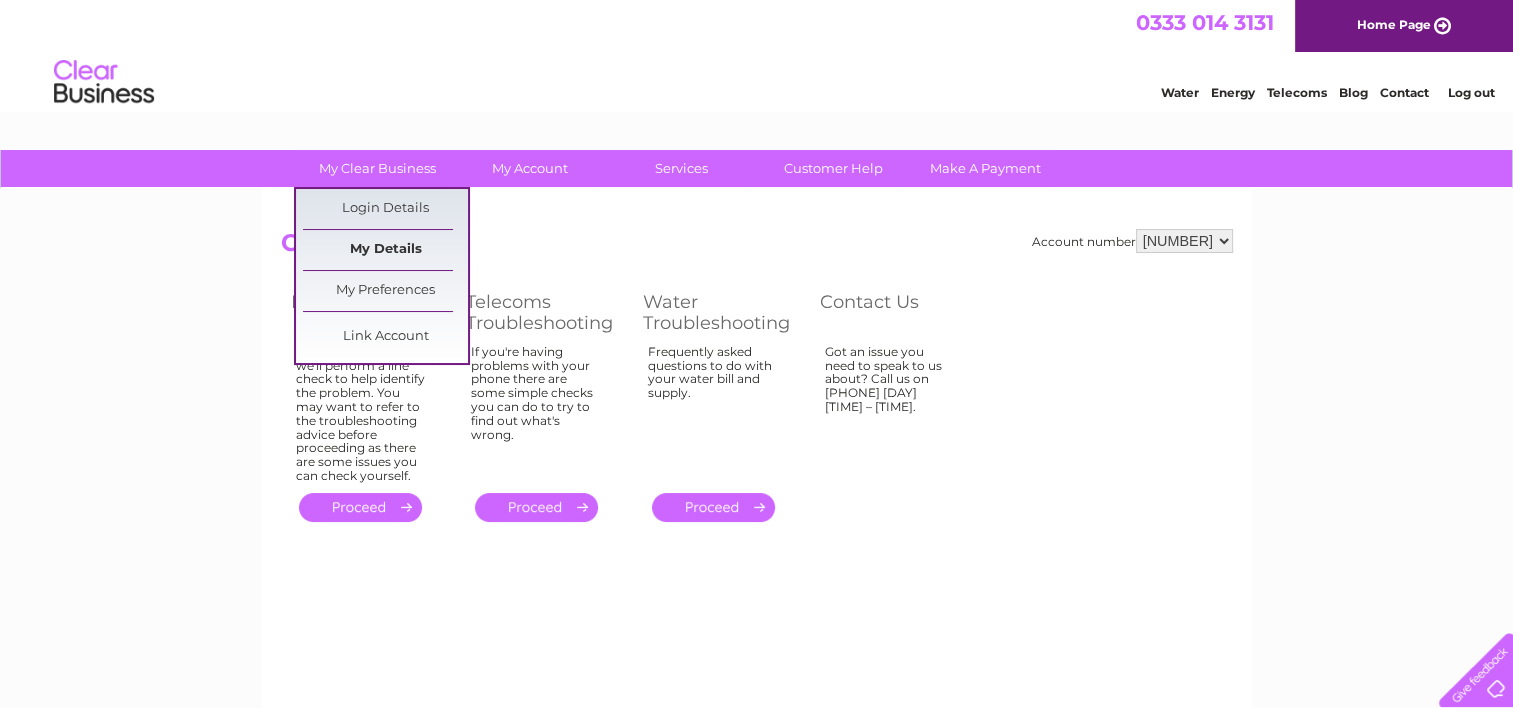 click on "My Details" at bounding box center [385, 250] 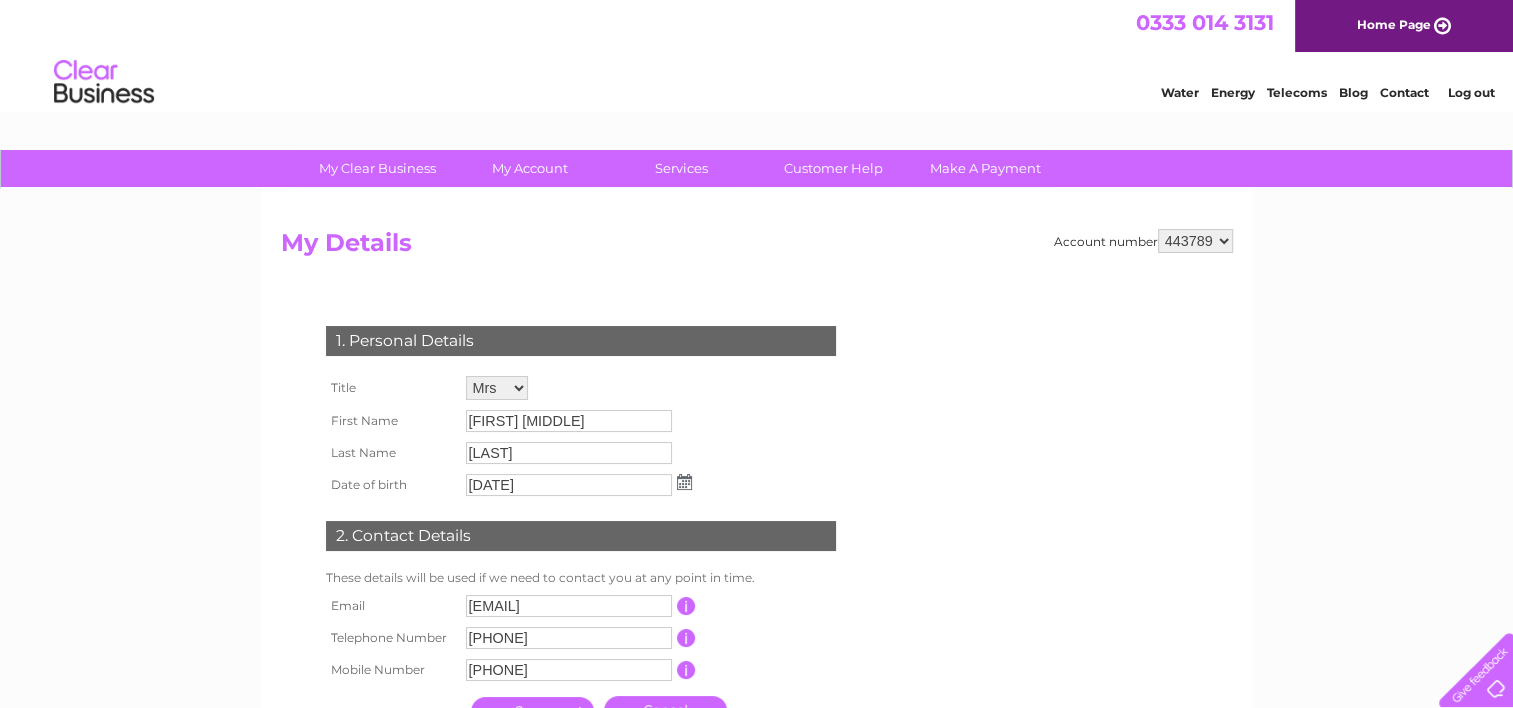 scroll, scrollTop: 0, scrollLeft: 0, axis: both 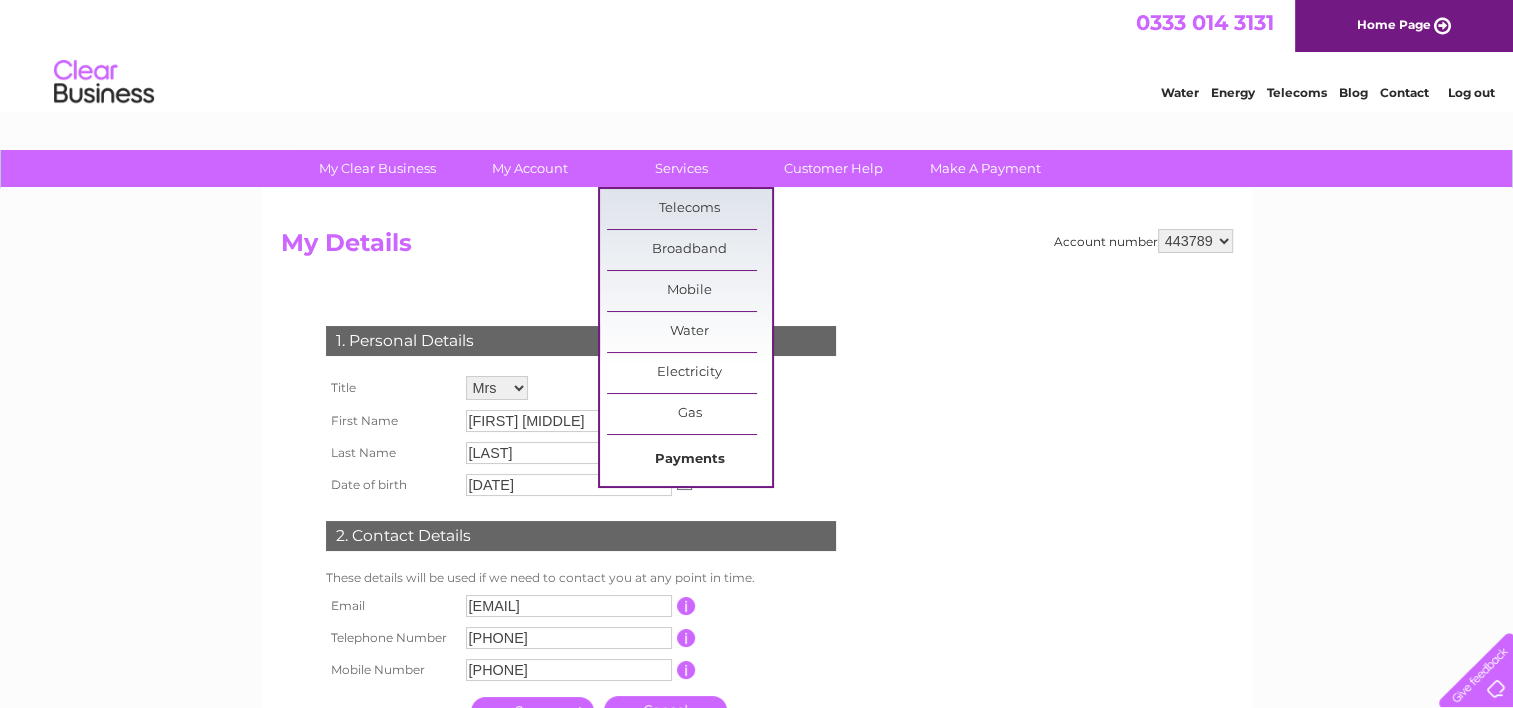 click on "Payments" at bounding box center (689, 460) 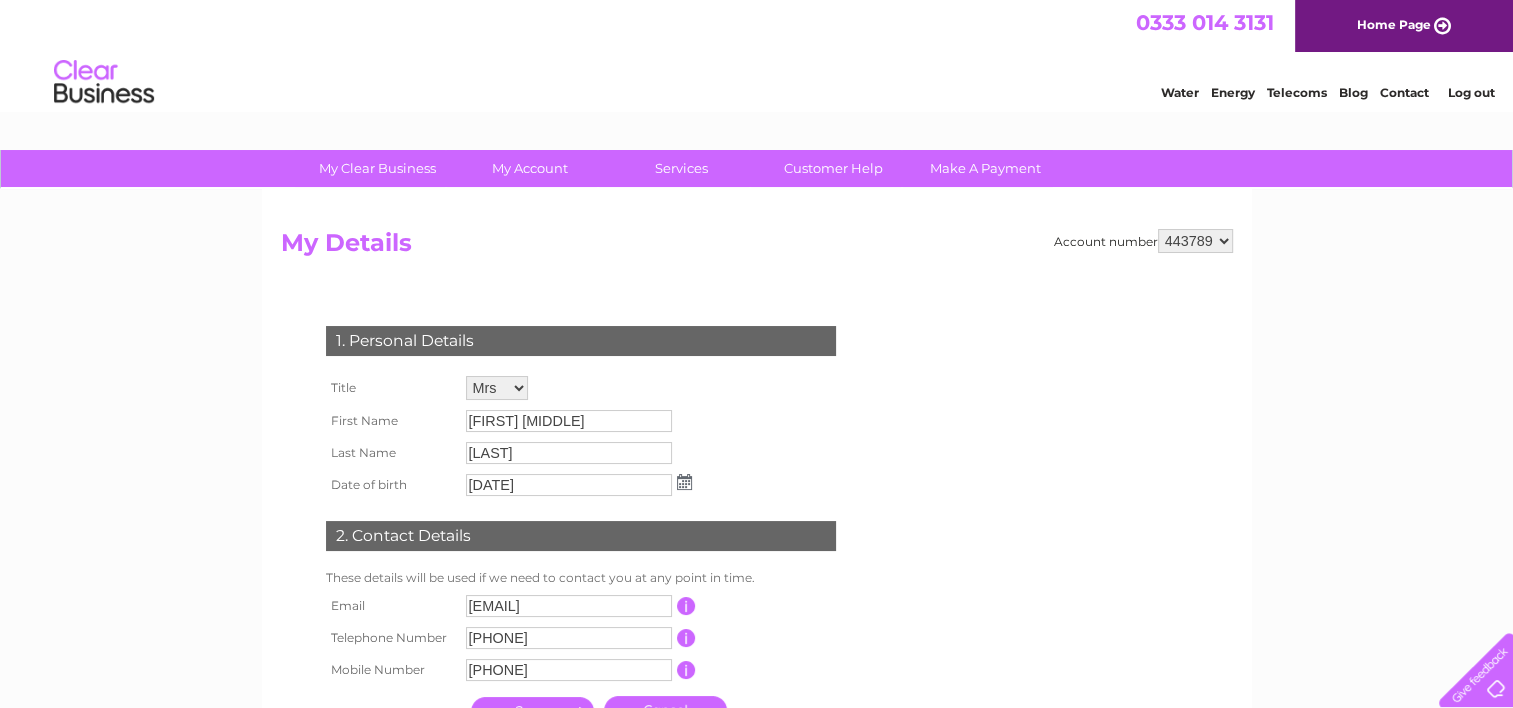 scroll, scrollTop: 0, scrollLeft: 0, axis: both 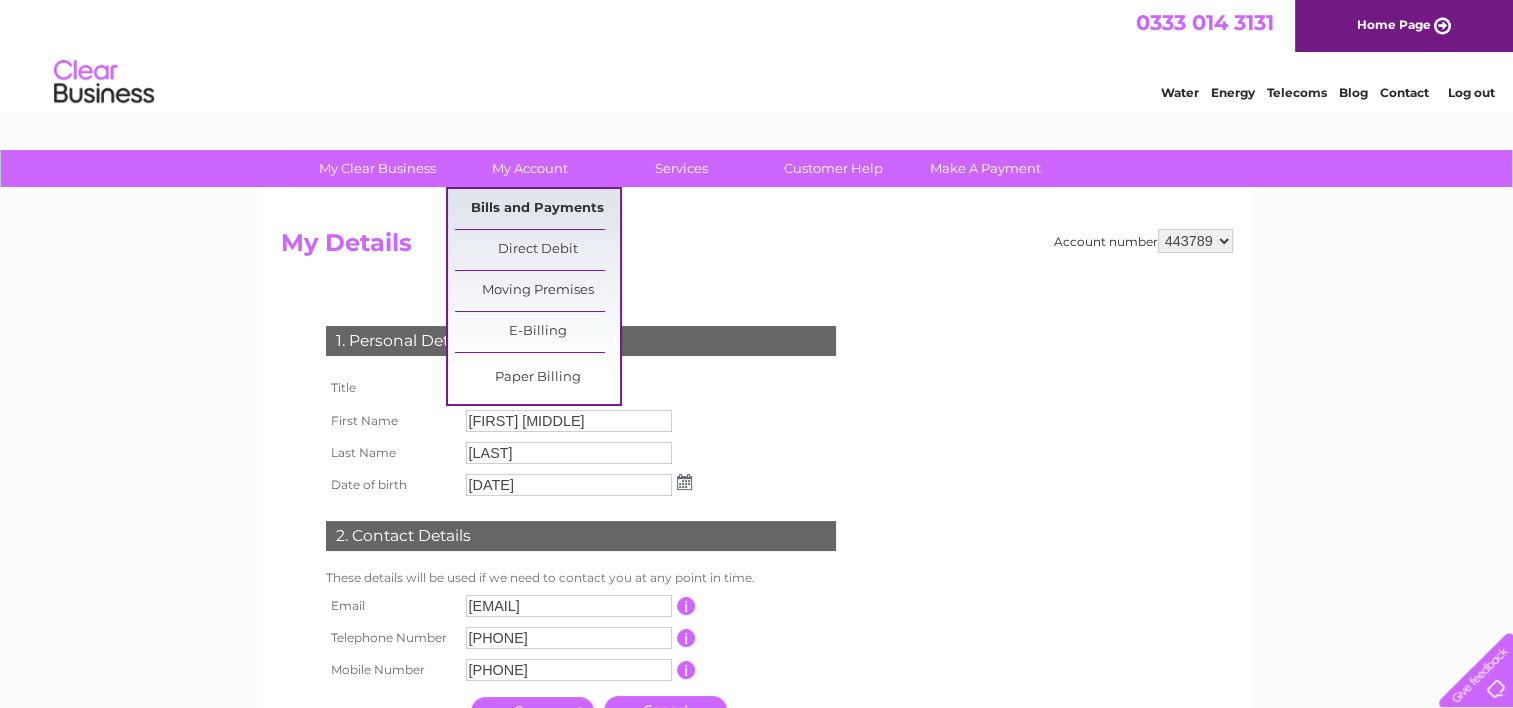 click on "Bills and Payments" at bounding box center (537, 209) 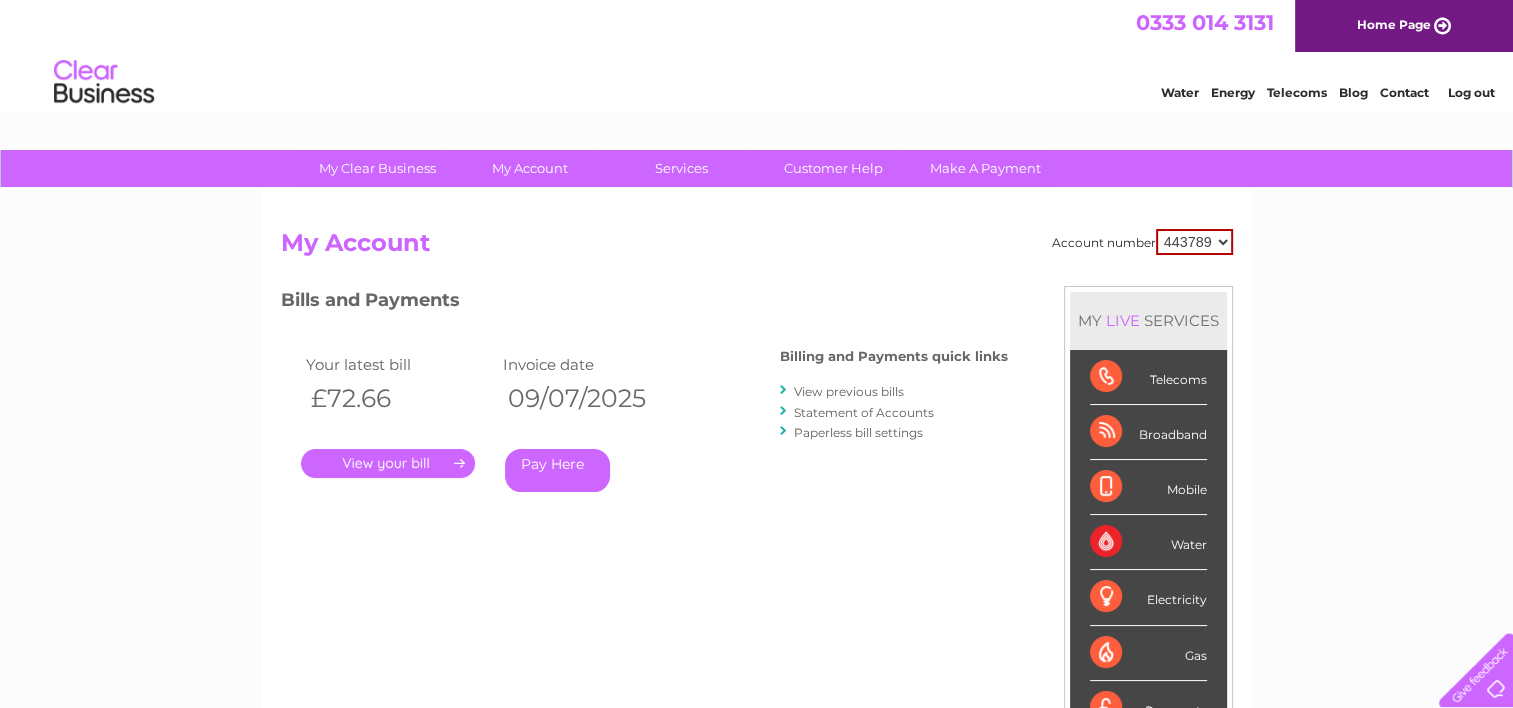 scroll, scrollTop: 0, scrollLeft: 0, axis: both 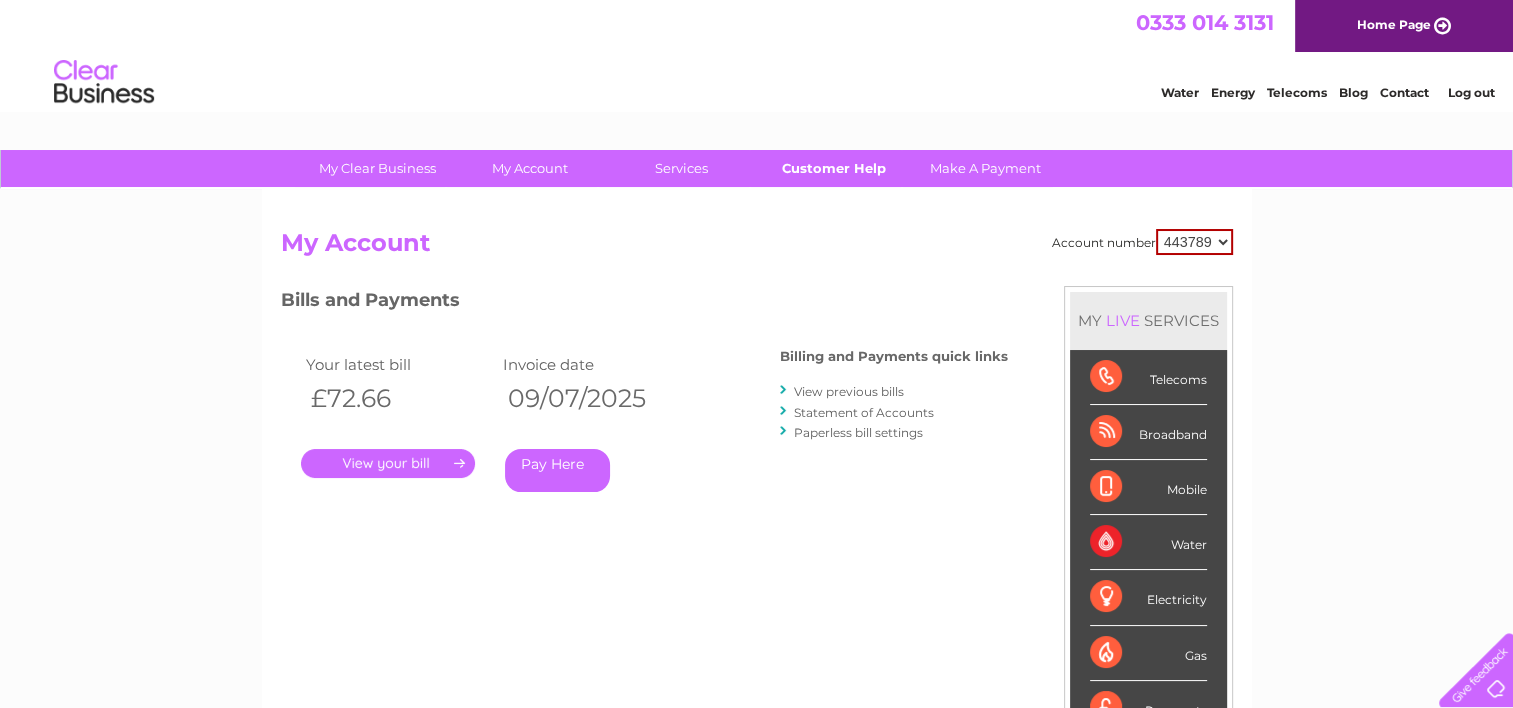 click on "Customer Help" at bounding box center (833, 168) 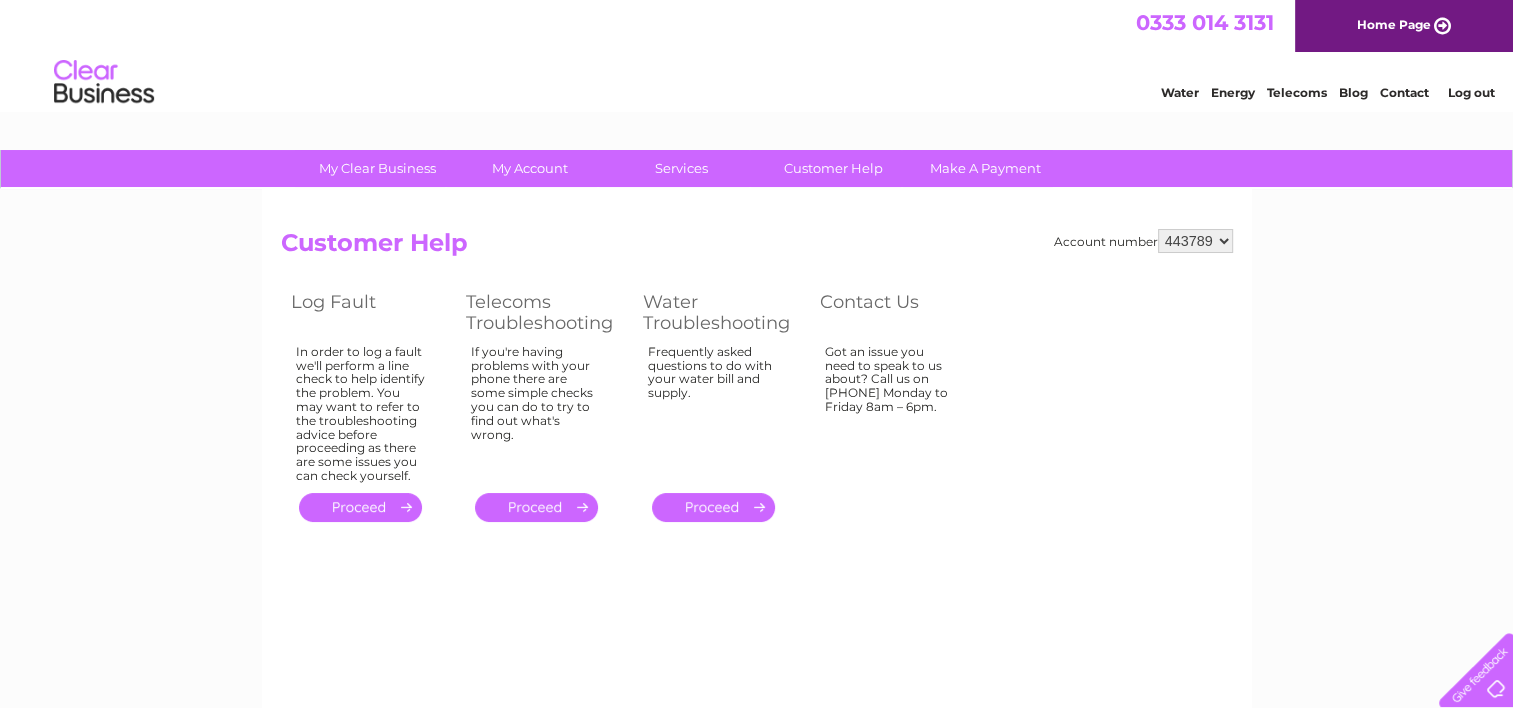scroll, scrollTop: 0, scrollLeft: 0, axis: both 